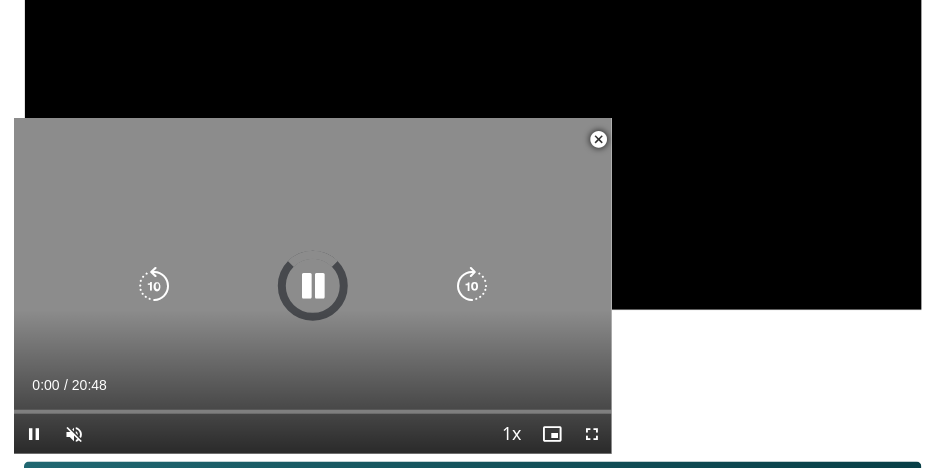 scroll, scrollTop: 302, scrollLeft: 0, axis: vertical 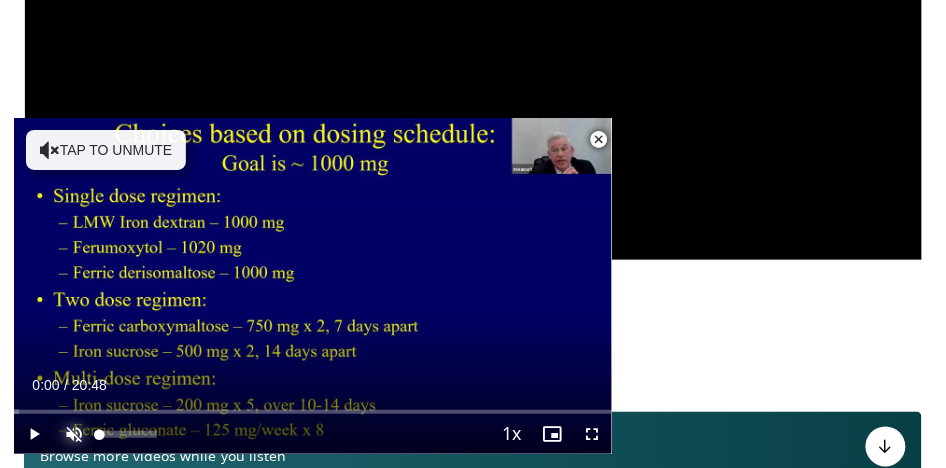 click at bounding box center [74, 434] 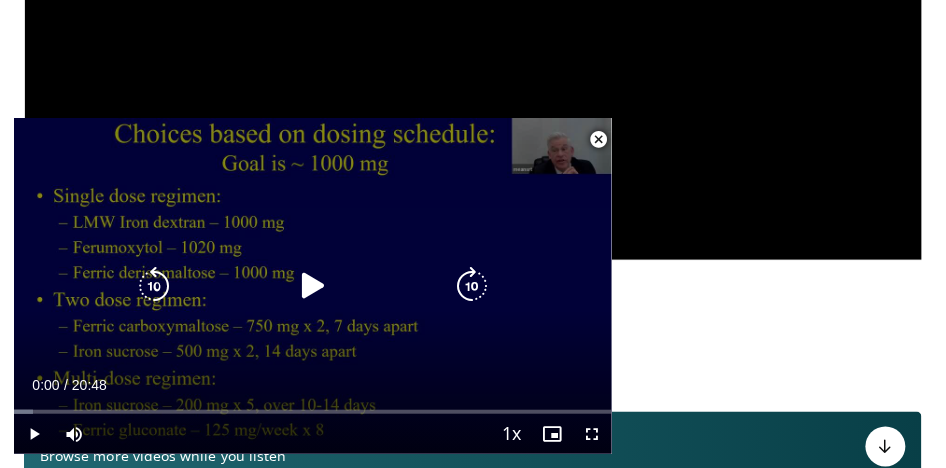 click at bounding box center (313, 286) 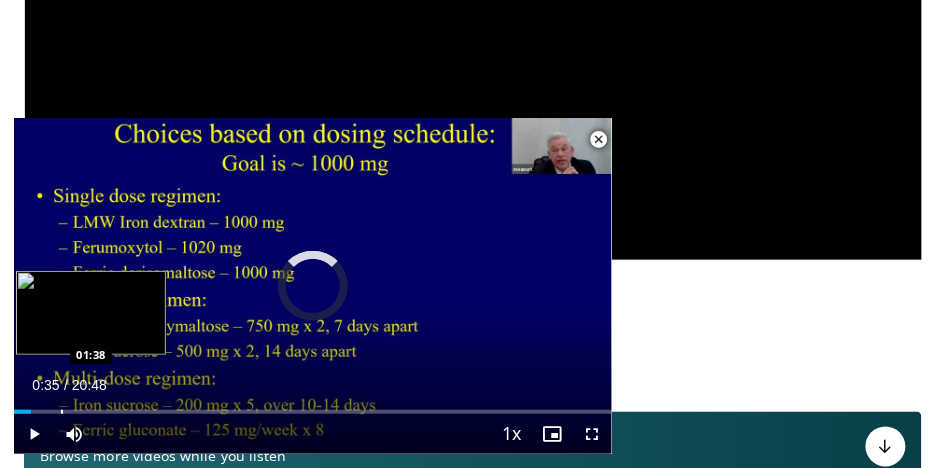 drag, startPoint x: 29, startPoint y: 412, endPoint x: 60, endPoint y: 410, distance: 31.06445 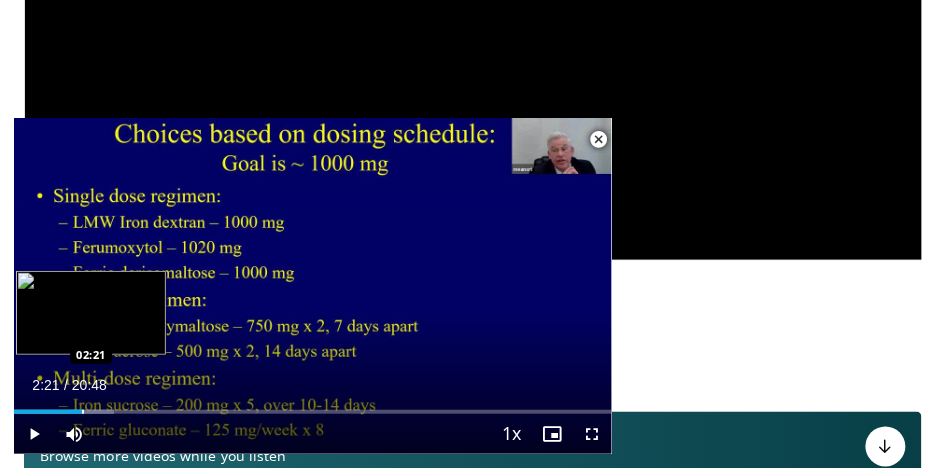 drag, startPoint x: 71, startPoint y: 413, endPoint x: 82, endPoint y: 409, distance: 11.7046995 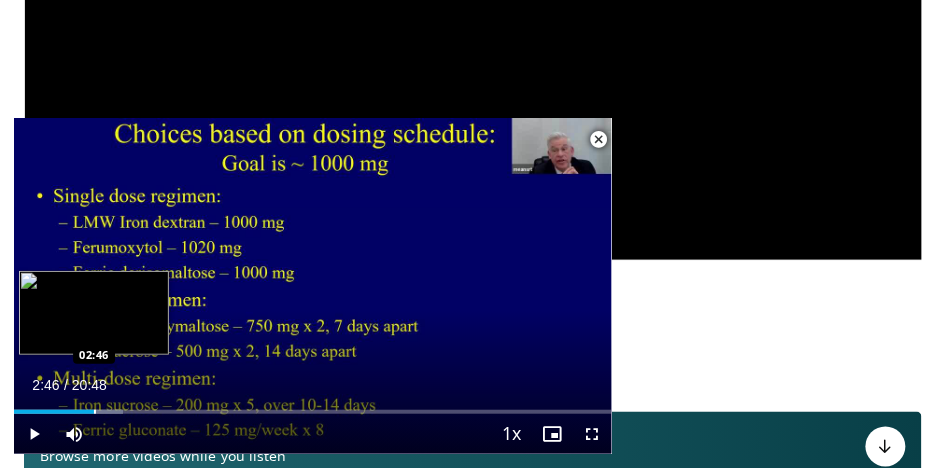 drag, startPoint x: 82, startPoint y: 412, endPoint x: 93, endPoint y: 413, distance: 11.045361 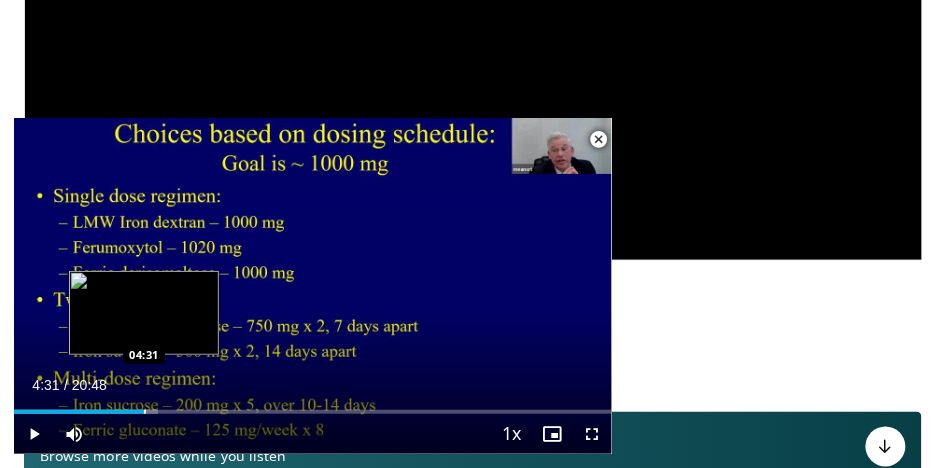 drag, startPoint x: 101, startPoint y: 414, endPoint x: 143, endPoint y: 410, distance: 42.190044 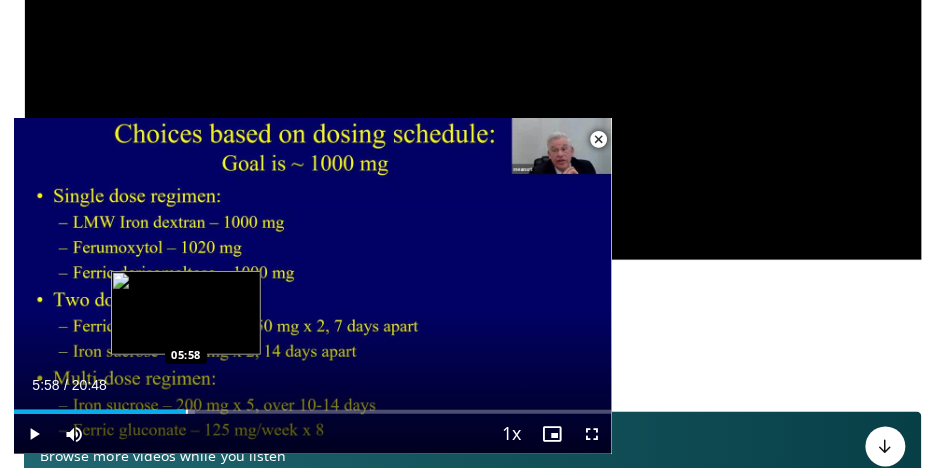 drag, startPoint x: 158, startPoint y: 413, endPoint x: 185, endPoint y: 412, distance: 27.018513 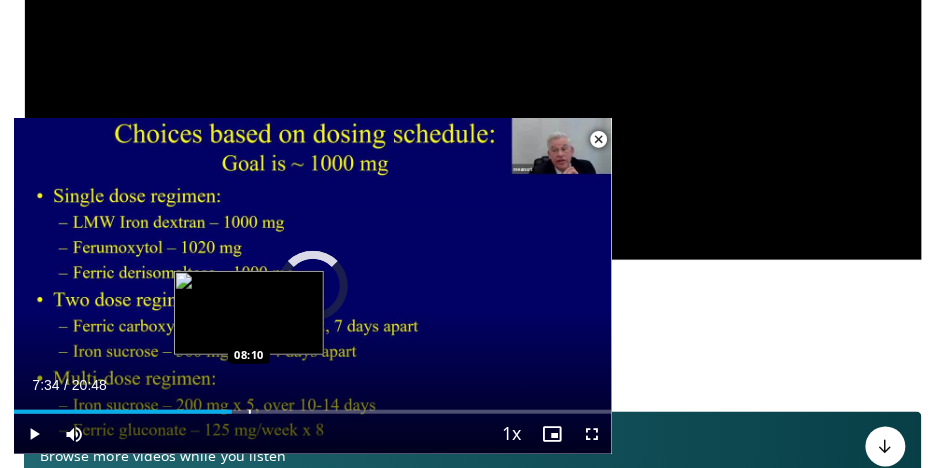 drag, startPoint x: 192, startPoint y: 413, endPoint x: 244, endPoint y: 413, distance: 52 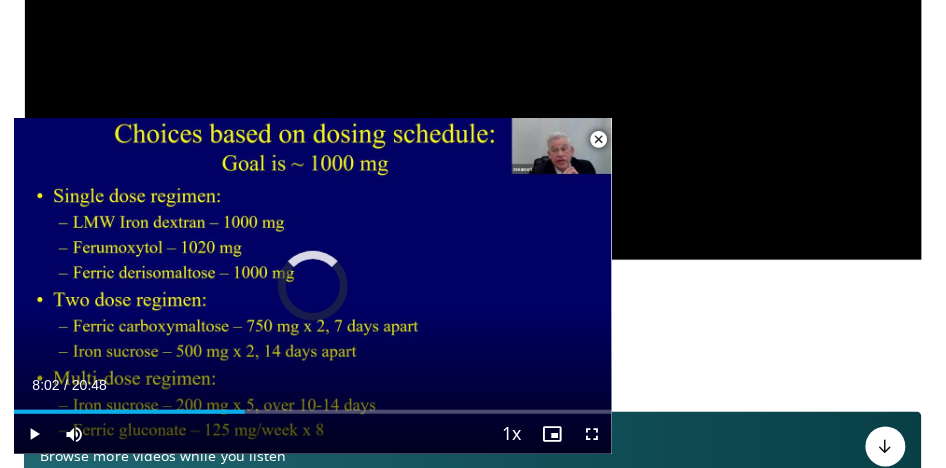 drag, startPoint x: 244, startPoint y: 413, endPoint x: 260, endPoint y: 414, distance: 16.03122 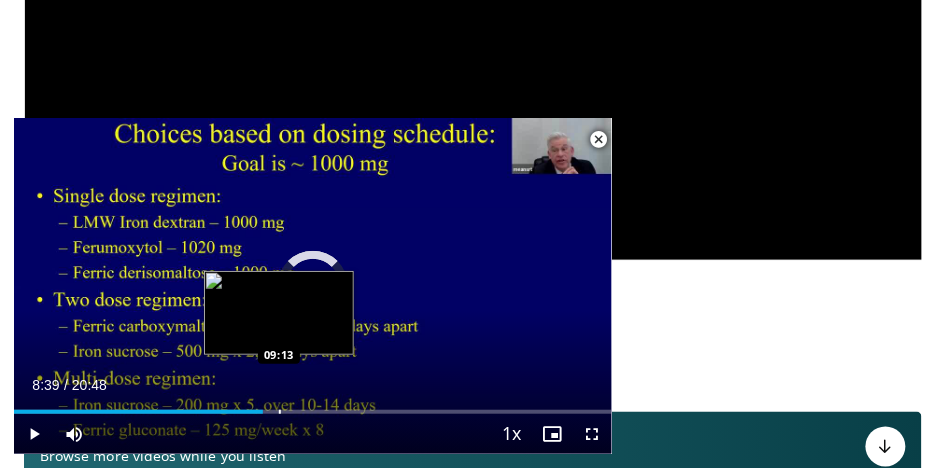 drag, startPoint x: 258, startPoint y: 412, endPoint x: 277, endPoint y: 414, distance: 19.104973 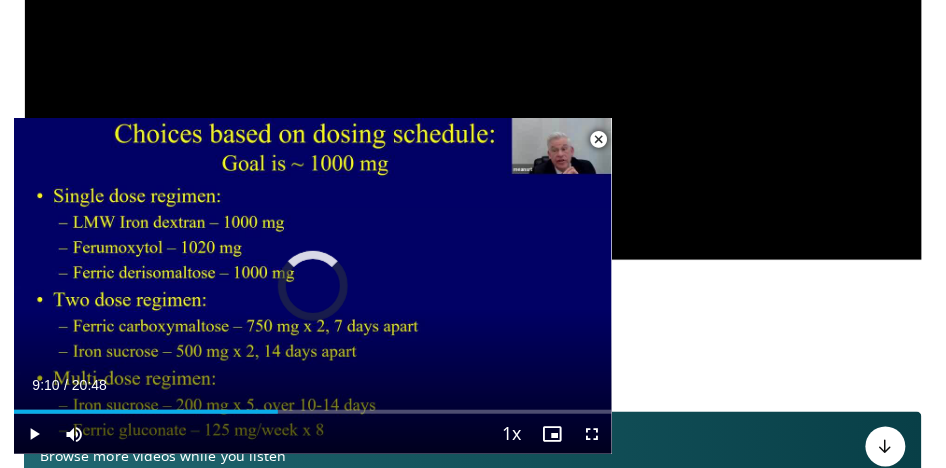 drag, startPoint x: 277, startPoint y: 413, endPoint x: 297, endPoint y: 414, distance: 20.024984 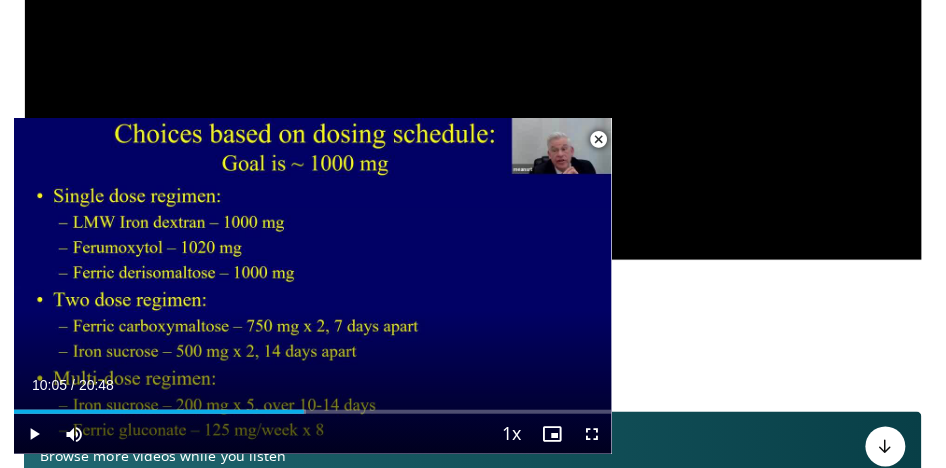 click at bounding box center (305, 412) 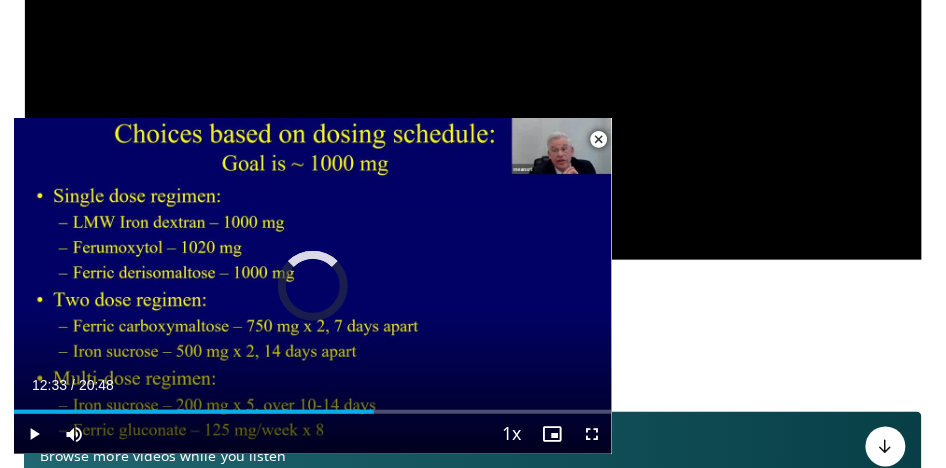 drag, startPoint x: 322, startPoint y: 413, endPoint x: 376, endPoint y: 414, distance: 54.00926 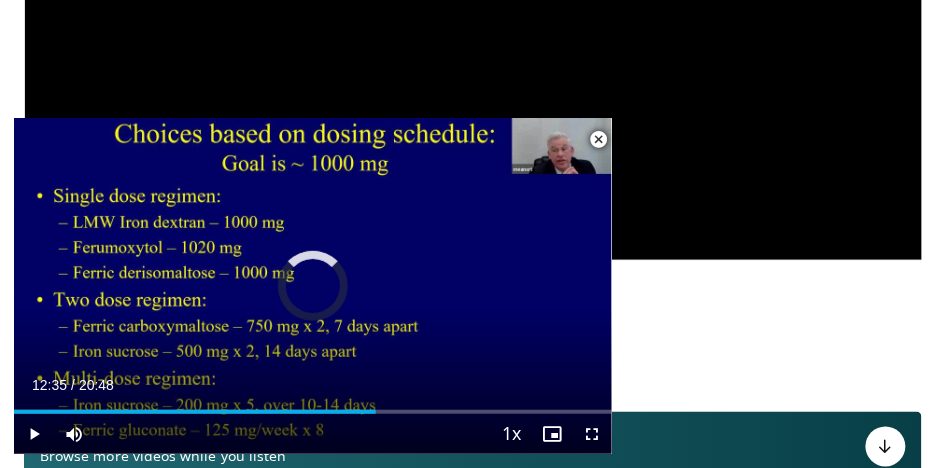 drag, startPoint x: 376, startPoint y: 412, endPoint x: 393, endPoint y: 414, distance: 17.117243 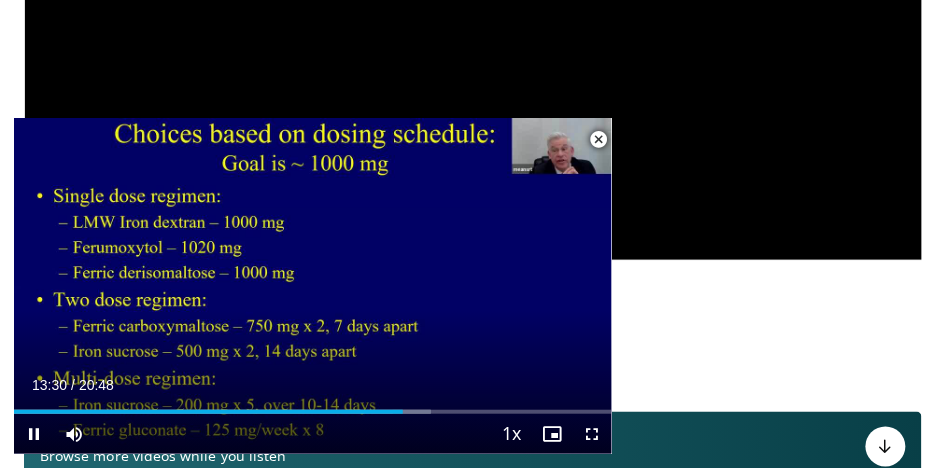 drag, startPoint x: 402, startPoint y: 416, endPoint x: 413, endPoint y: 416, distance: 11 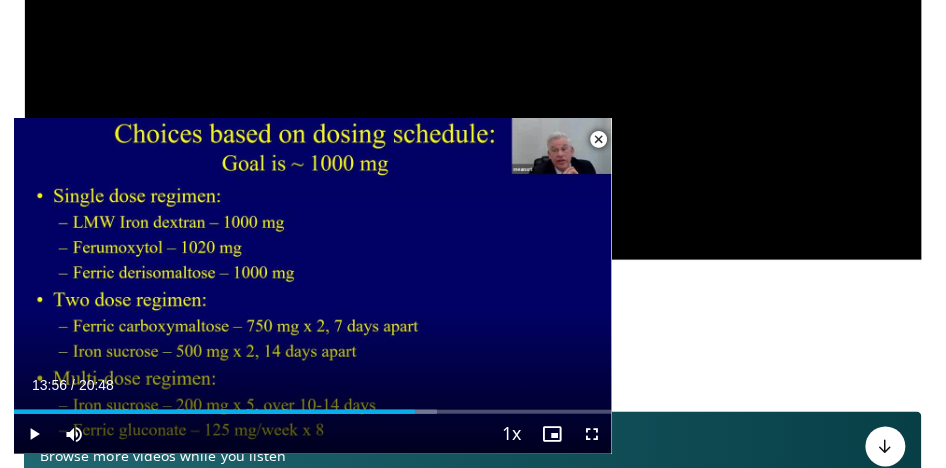 drag, startPoint x: 403, startPoint y: 412, endPoint x: 415, endPoint y: 413, distance: 12.0415945 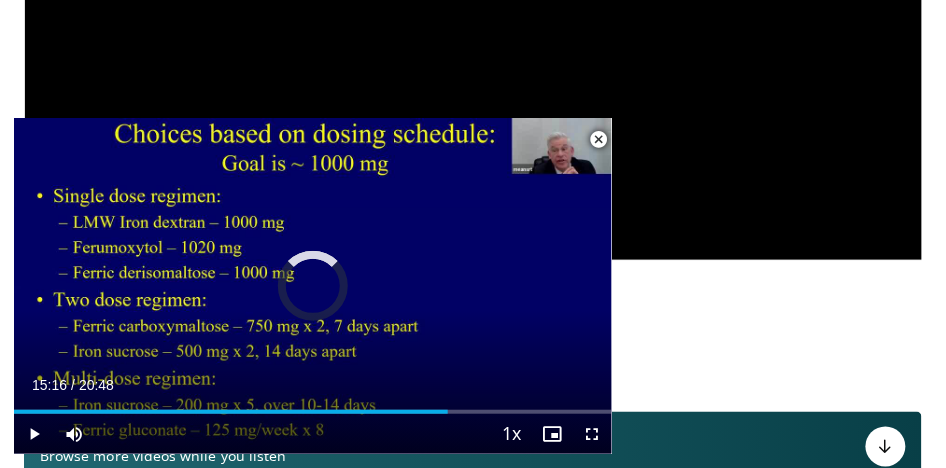 drag, startPoint x: 425, startPoint y: 413, endPoint x: 456, endPoint y: 418, distance: 31.400637 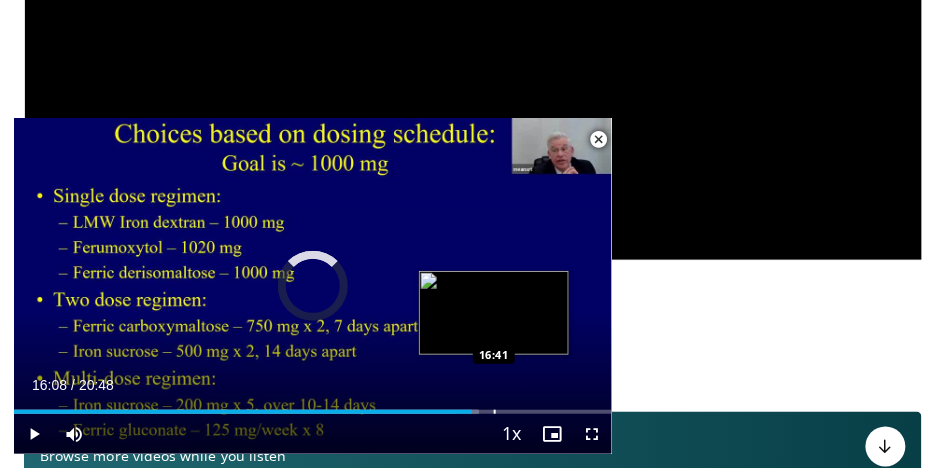 drag, startPoint x: 459, startPoint y: 412, endPoint x: 493, endPoint y: 413, distance: 34.0147 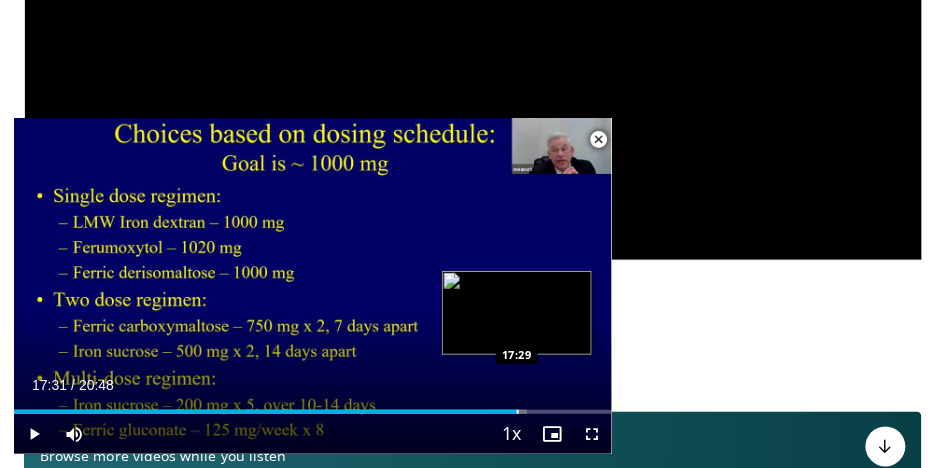 drag, startPoint x: 496, startPoint y: 412, endPoint x: 517, endPoint y: 413, distance: 21.023796 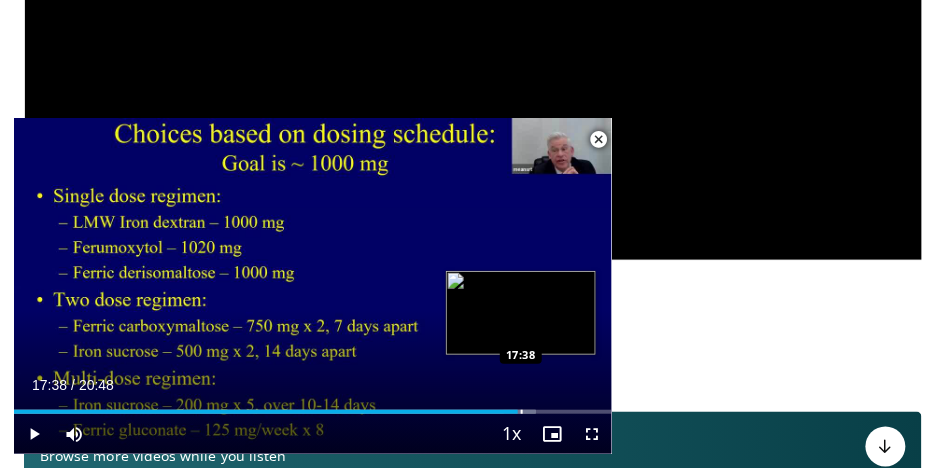 drag, startPoint x: 517, startPoint y: 413, endPoint x: 527, endPoint y: 414, distance: 10.049875 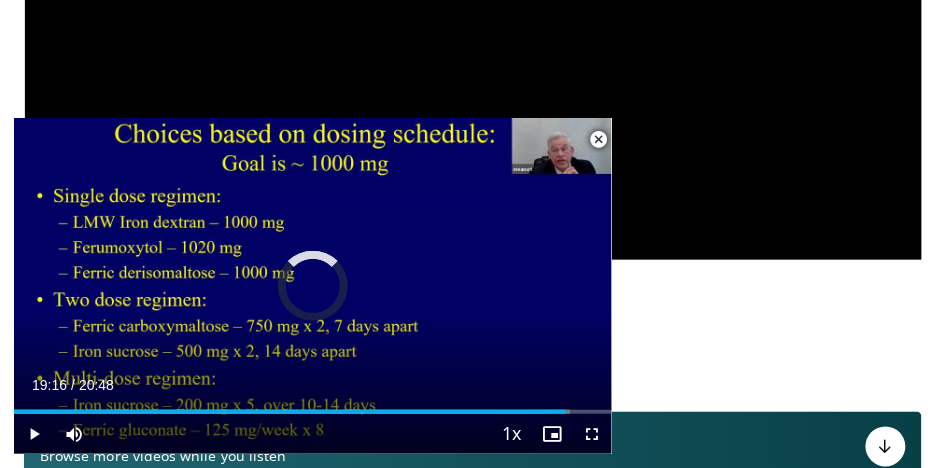 drag, startPoint x: 534, startPoint y: 412, endPoint x: 572, endPoint y: 414, distance: 38.052597 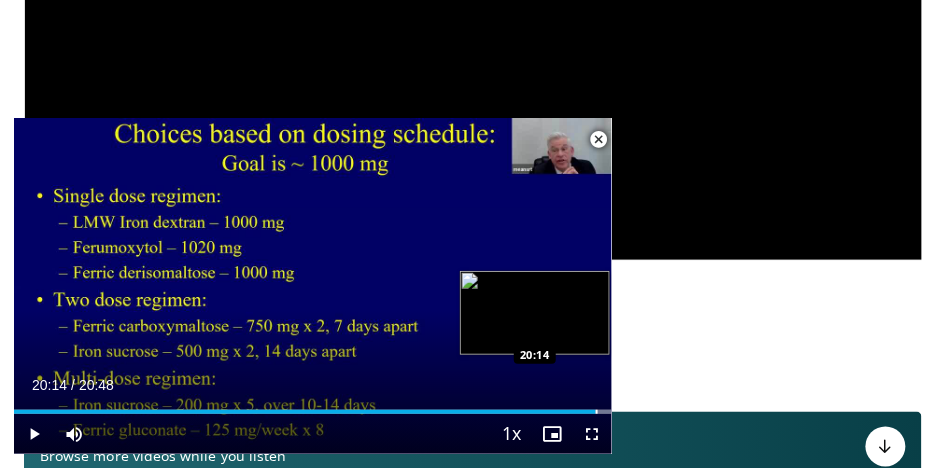 drag, startPoint x: 575, startPoint y: 413, endPoint x: 595, endPoint y: 413, distance: 20 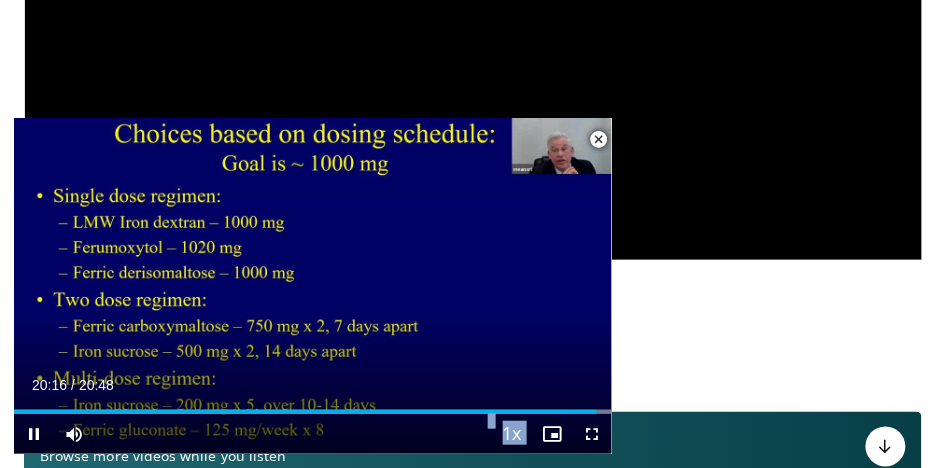 drag, startPoint x: 595, startPoint y: 413, endPoint x: 609, endPoint y: 418, distance: 14.866069 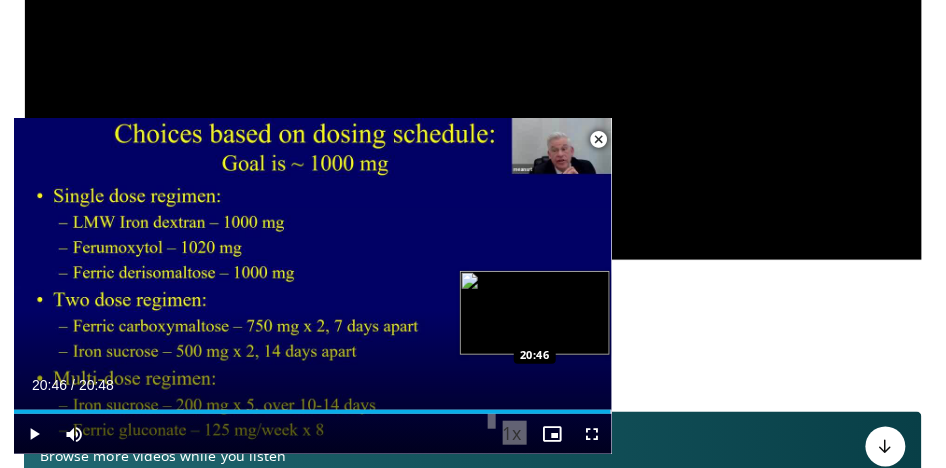 drag, startPoint x: 598, startPoint y: 412, endPoint x: 610, endPoint y: 413, distance: 12.0415945 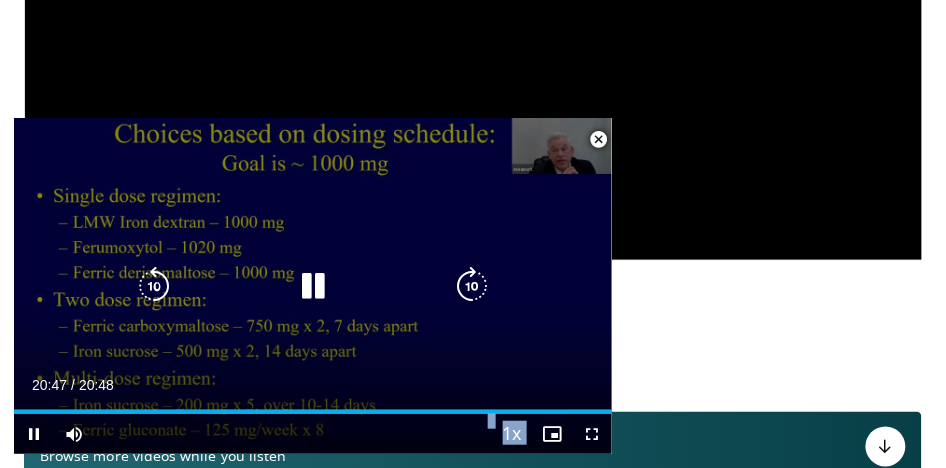 click at bounding box center (313, 286) 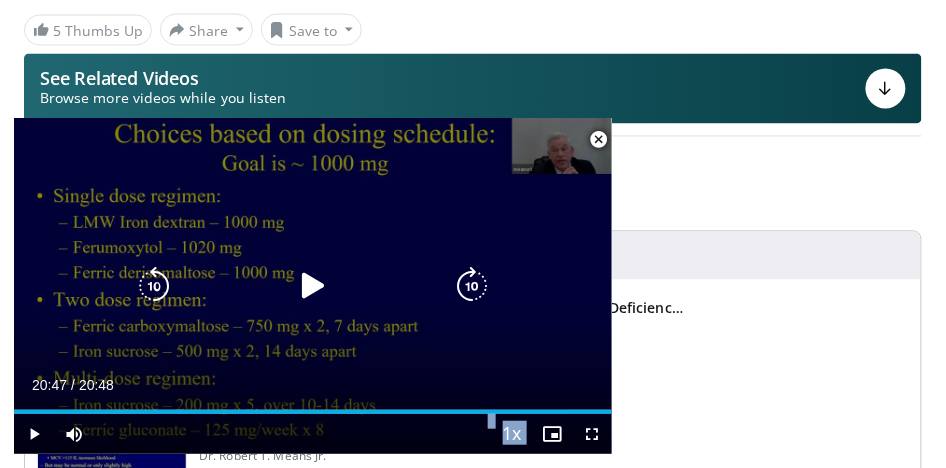 scroll, scrollTop: 662, scrollLeft: 0, axis: vertical 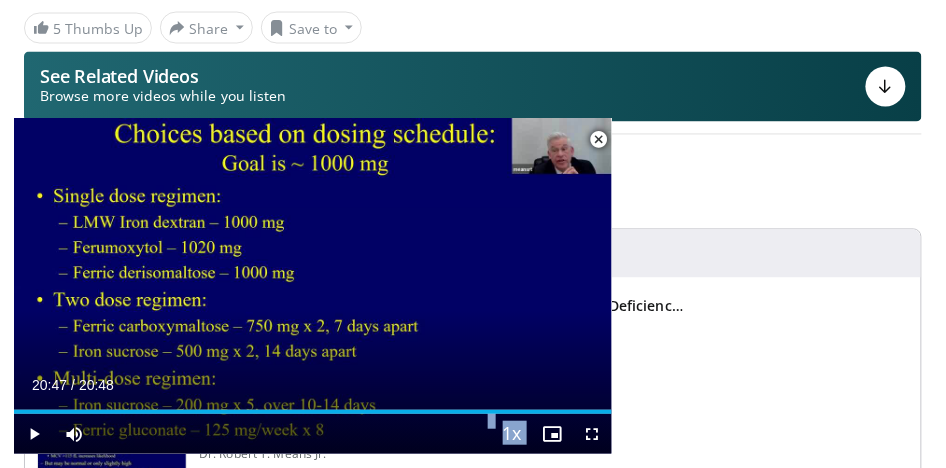 click at bounding box center [599, 139] 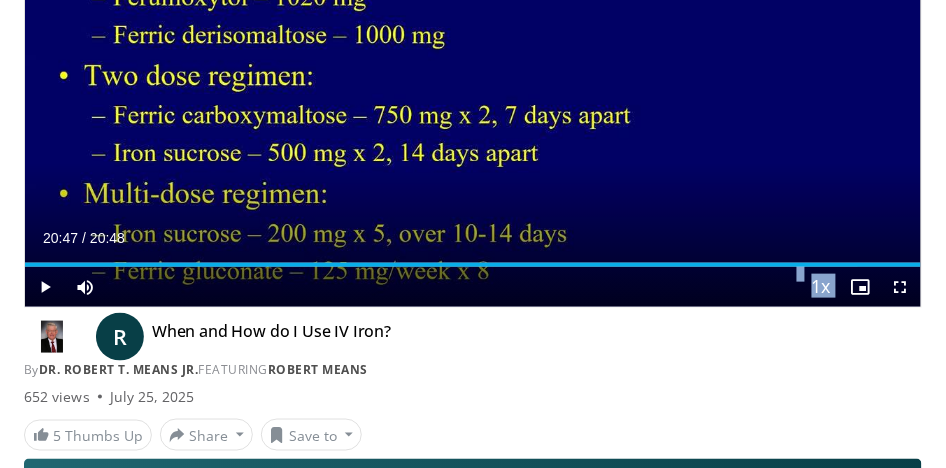scroll, scrollTop: 258, scrollLeft: 0, axis: vertical 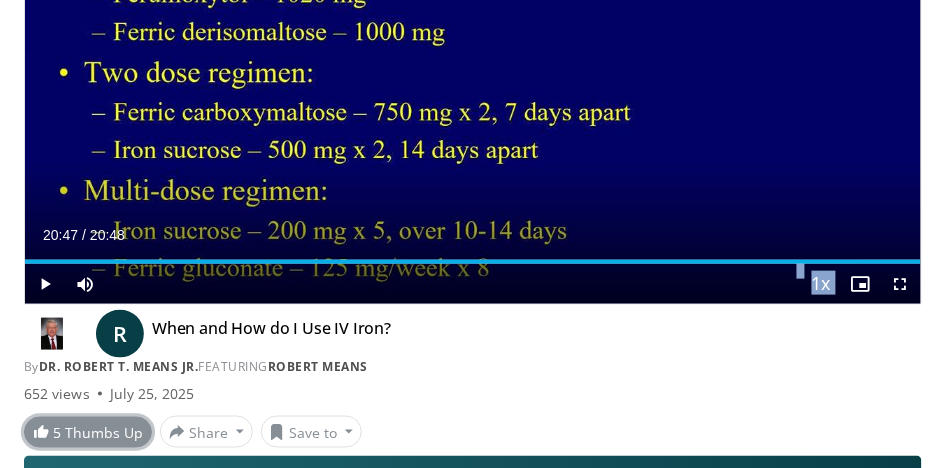 click on "5
Thumbs Up" at bounding box center [88, 432] 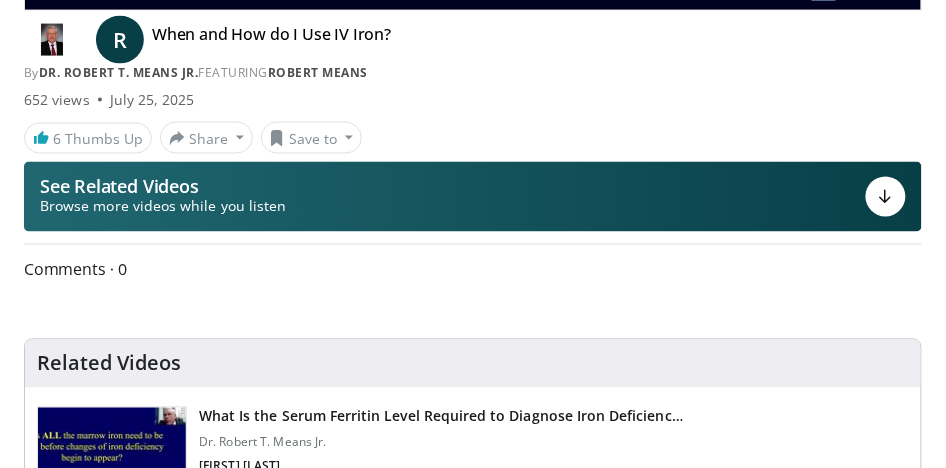 scroll, scrollTop: 529, scrollLeft: 0, axis: vertical 